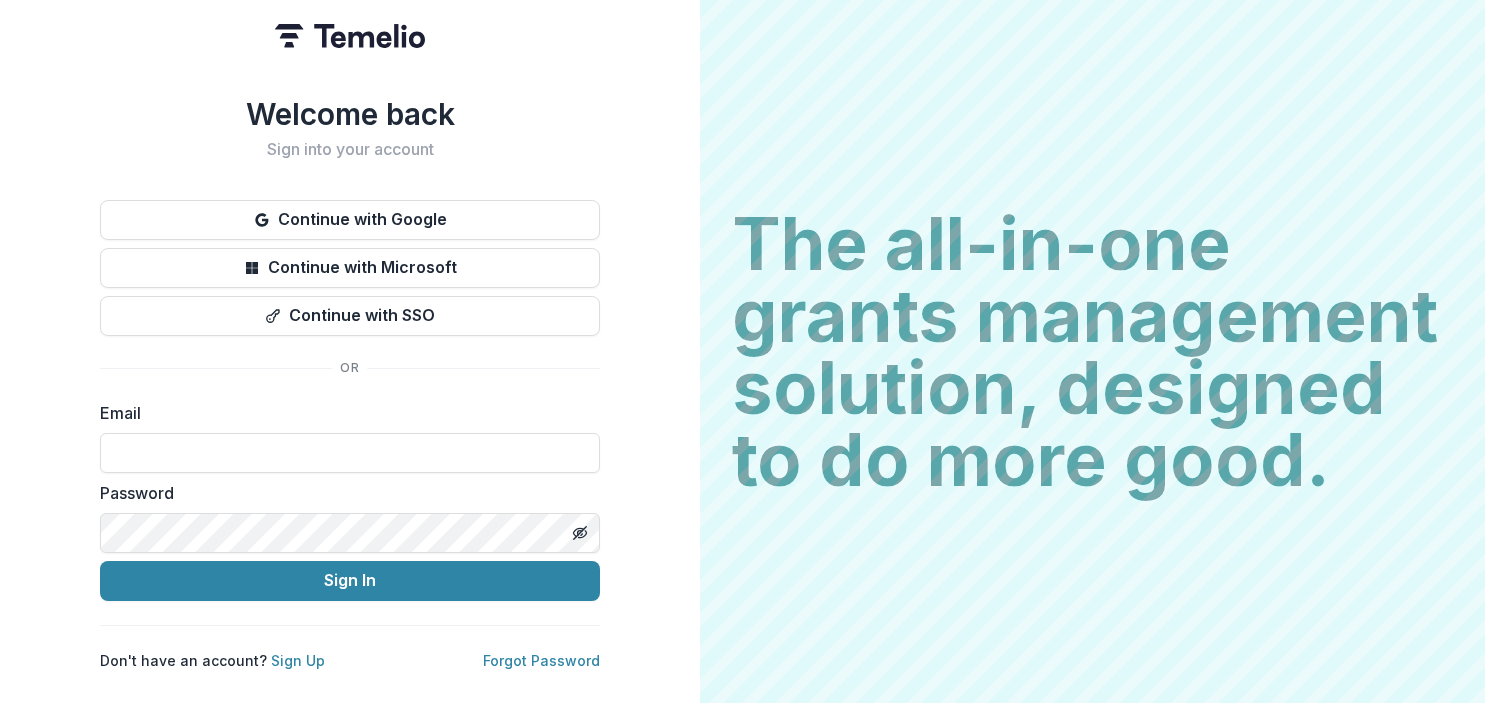 scroll, scrollTop: 0, scrollLeft: 0, axis: both 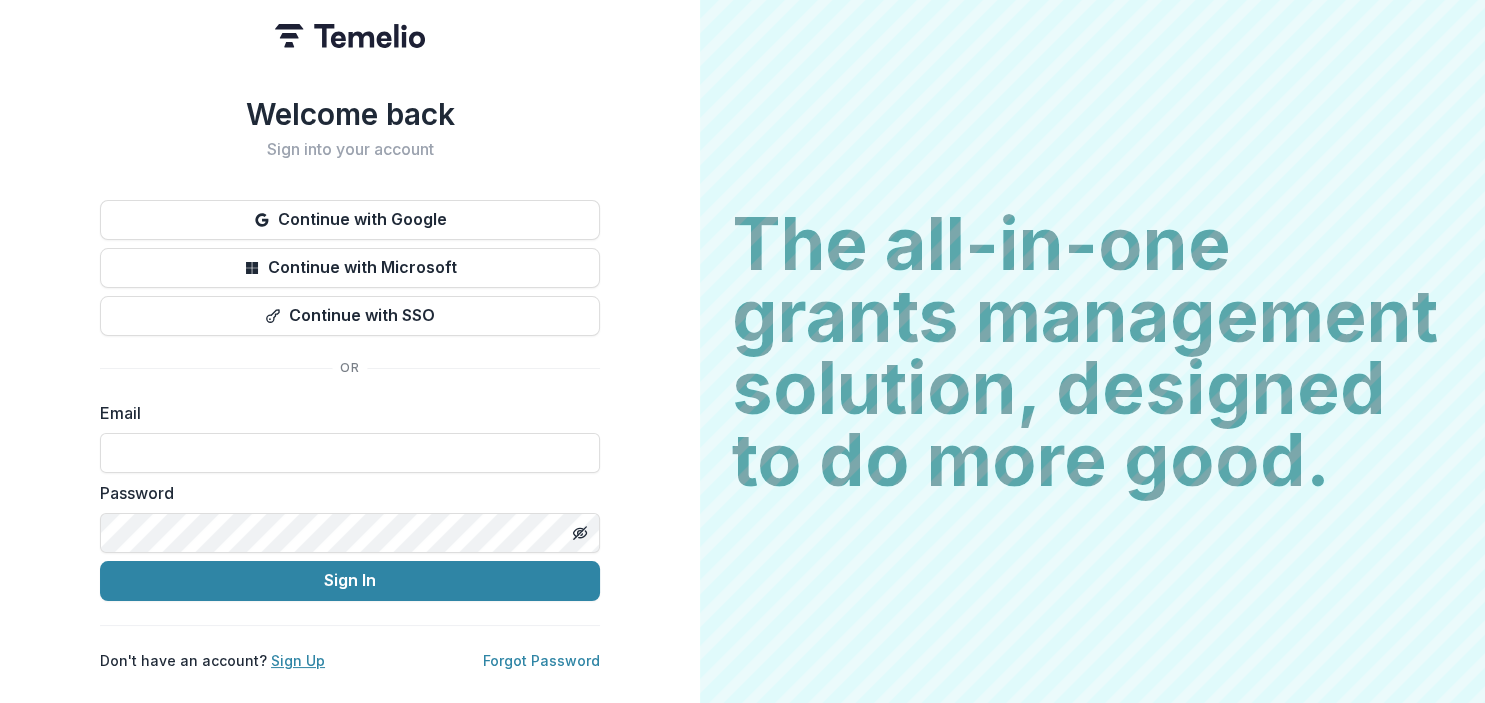click on "Sign Up" at bounding box center (298, 660) 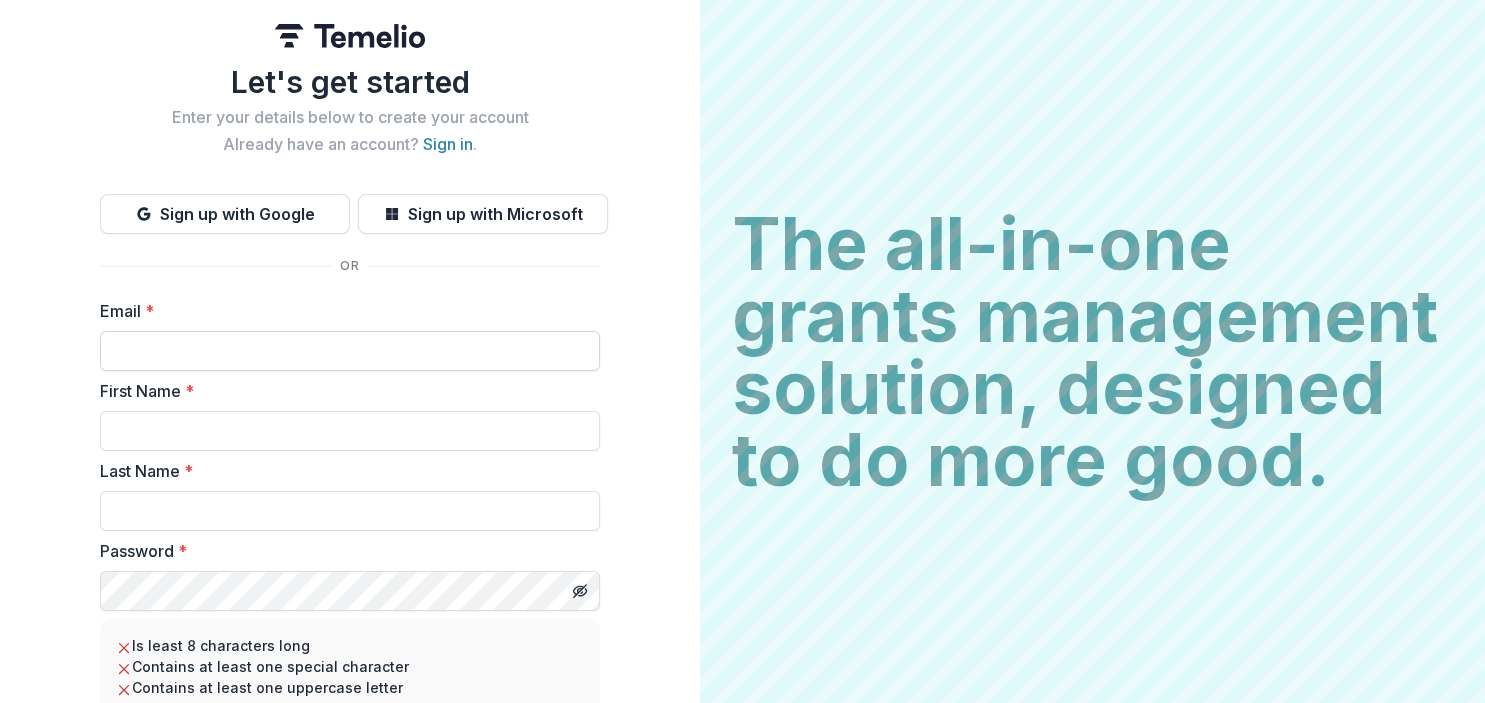 click on "Email *" at bounding box center [350, 351] 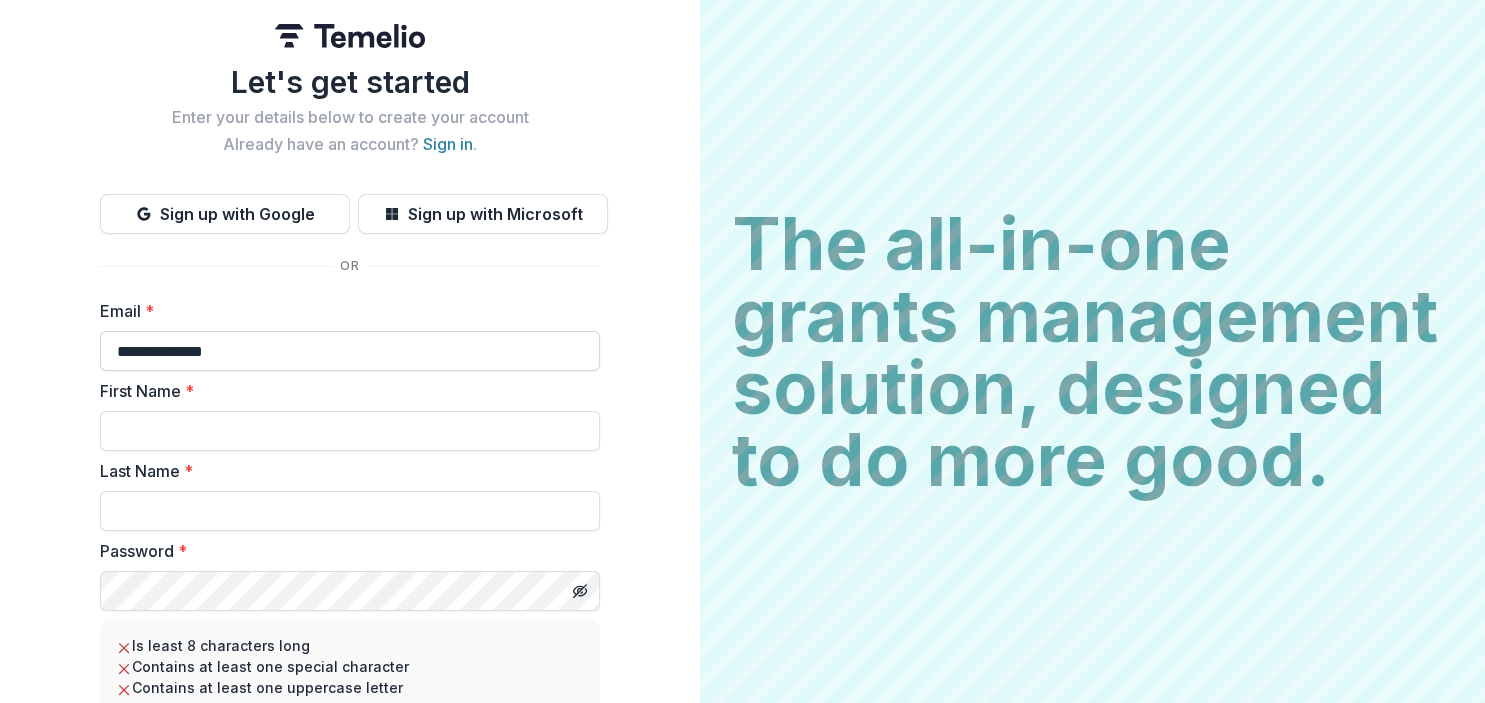 type on "**********" 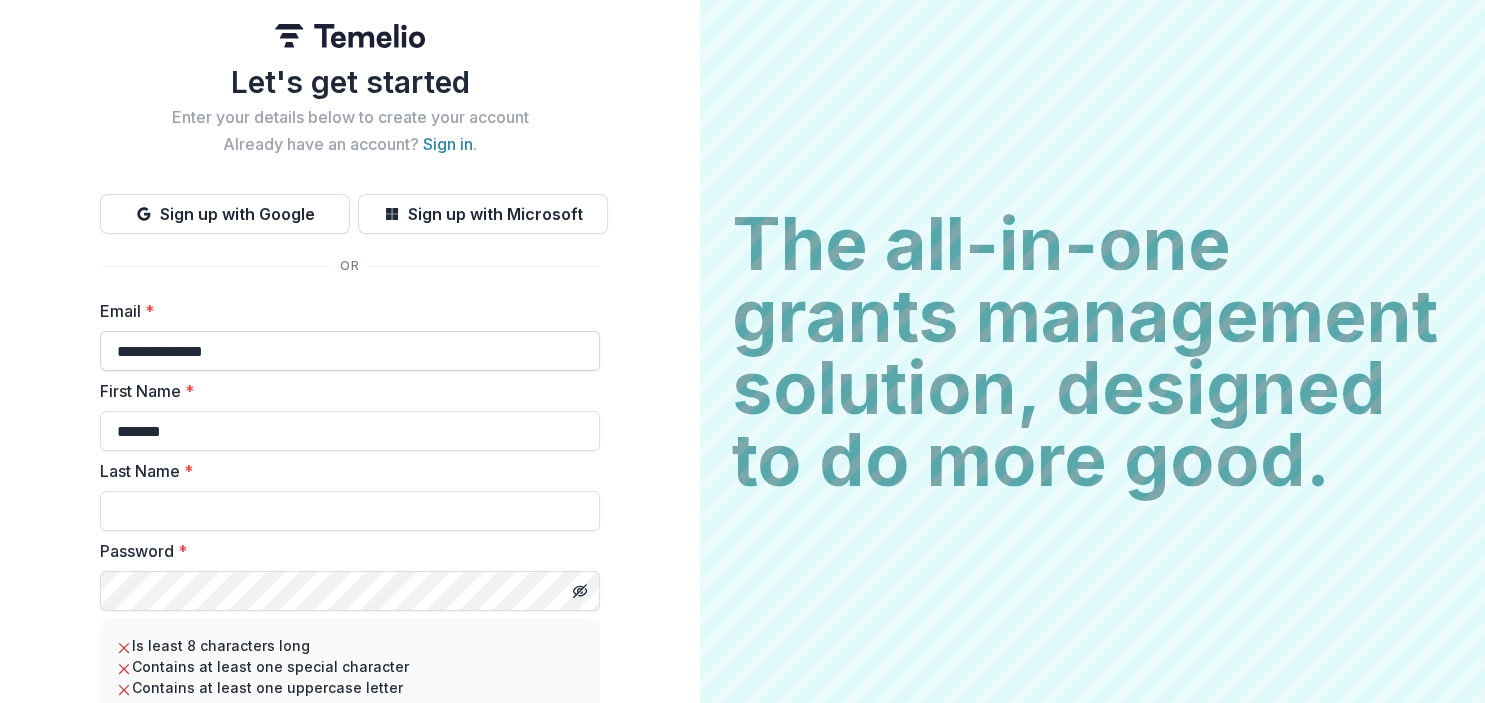 type on "*******" 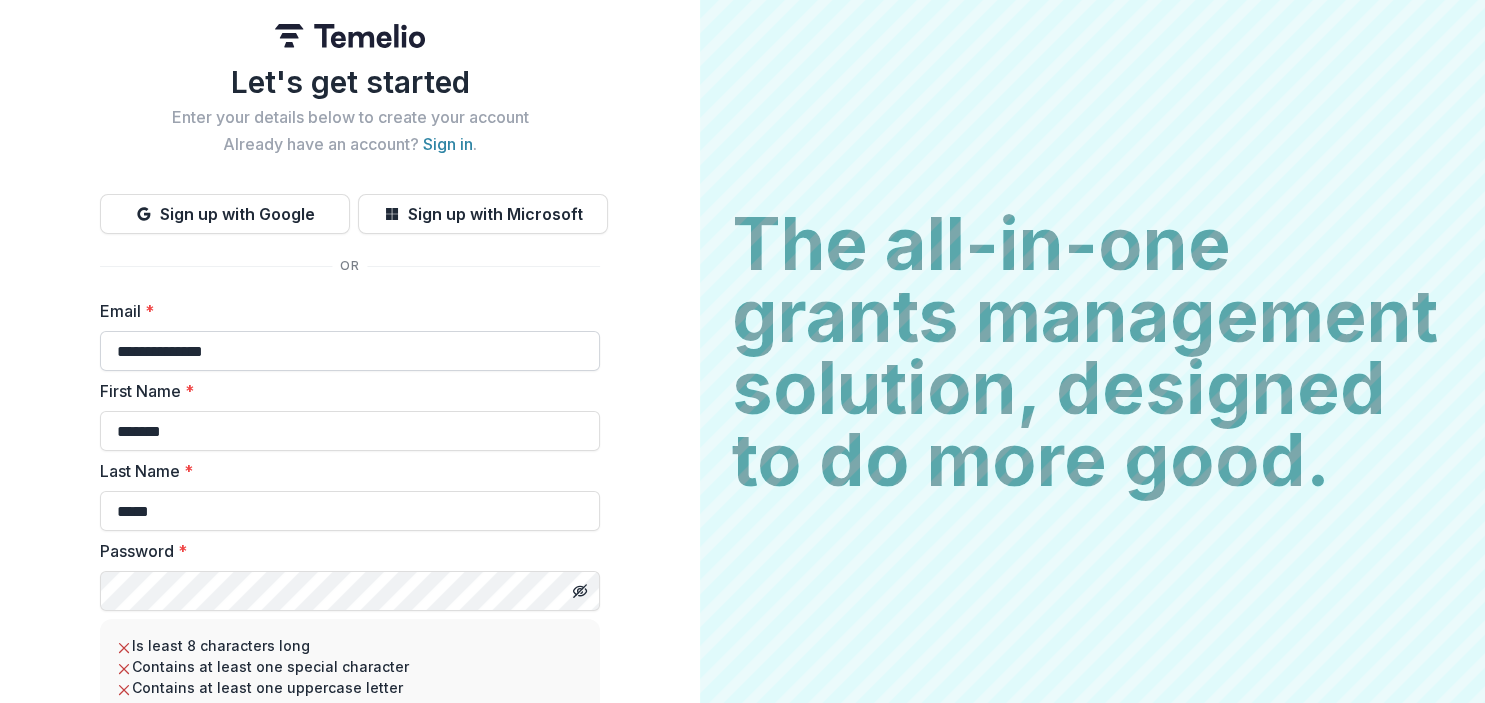 type on "*****" 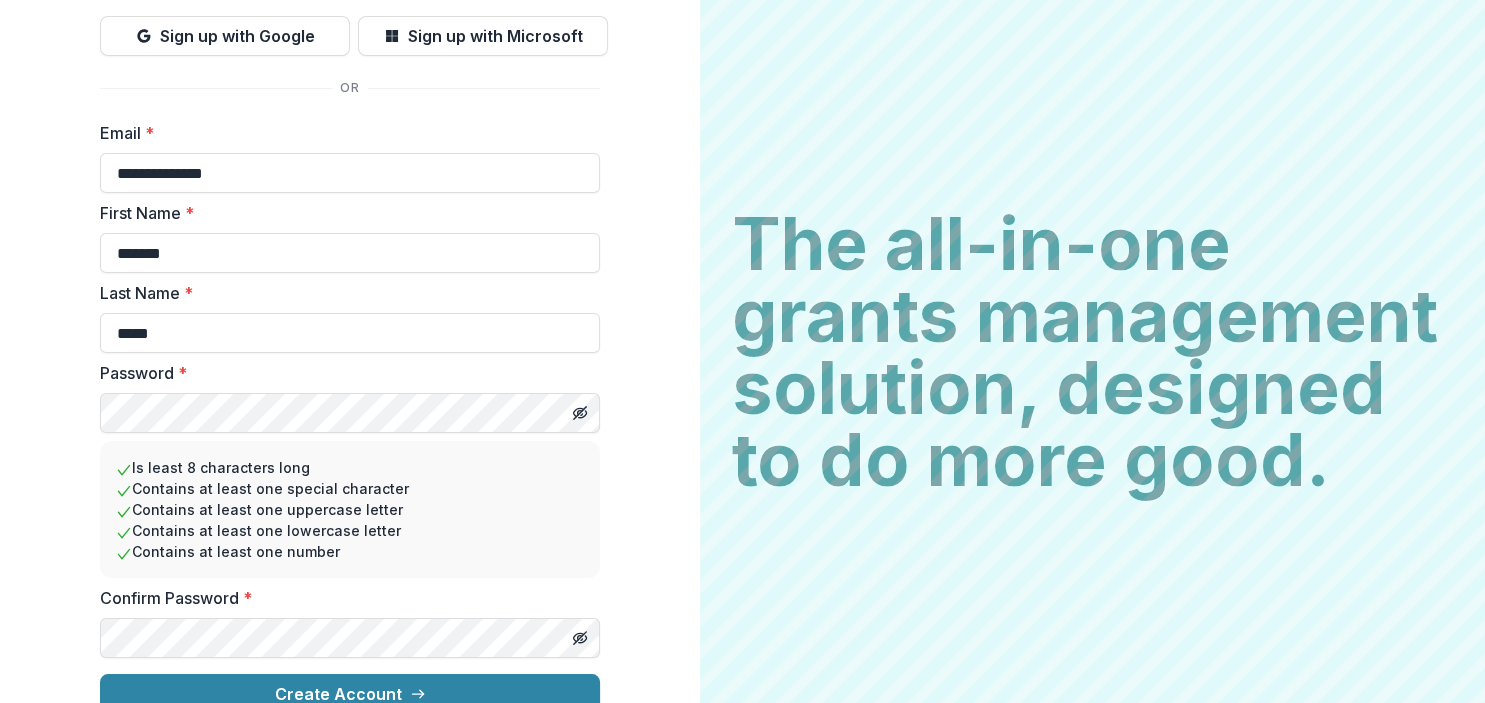 scroll, scrollTop: 205, scrollLeft: 0, axis: vertical 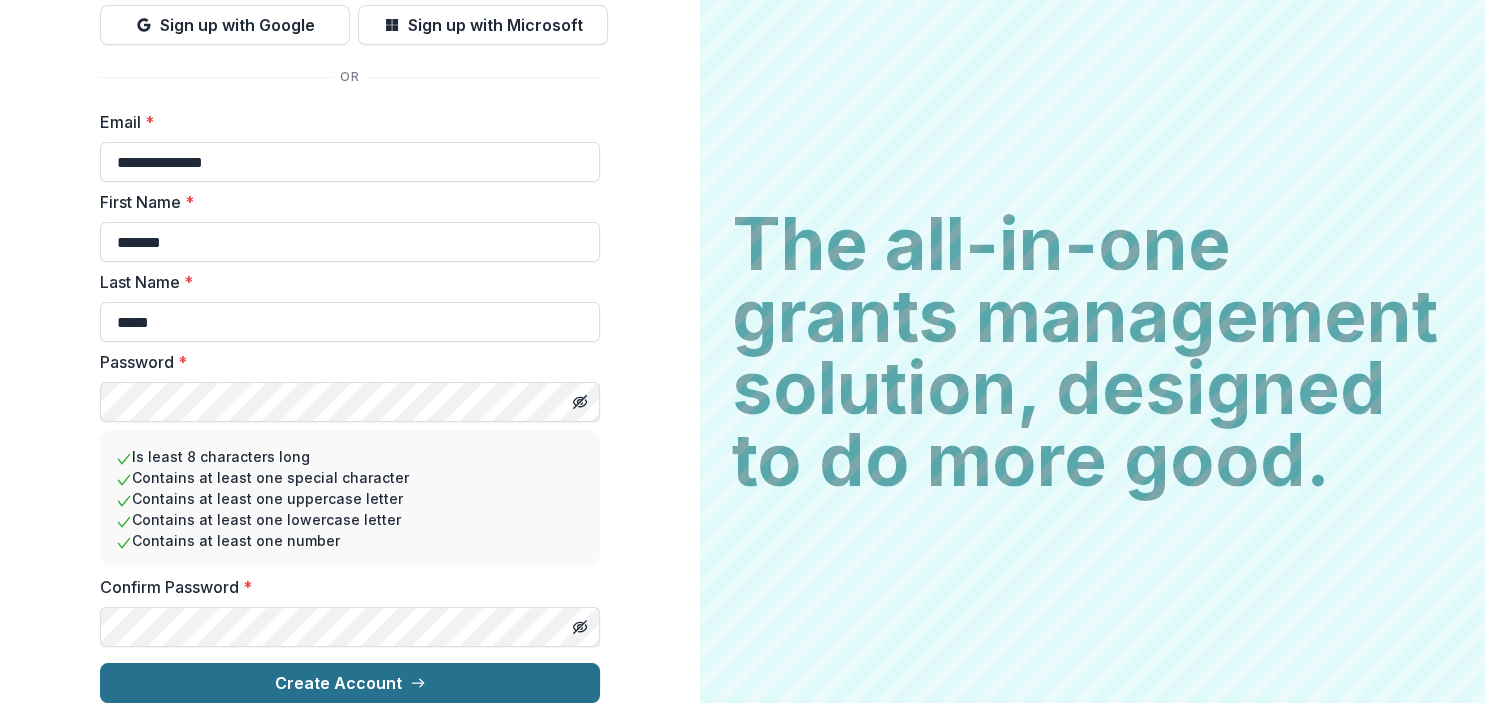 click on "Create Account" at bounding box center (350, 683) 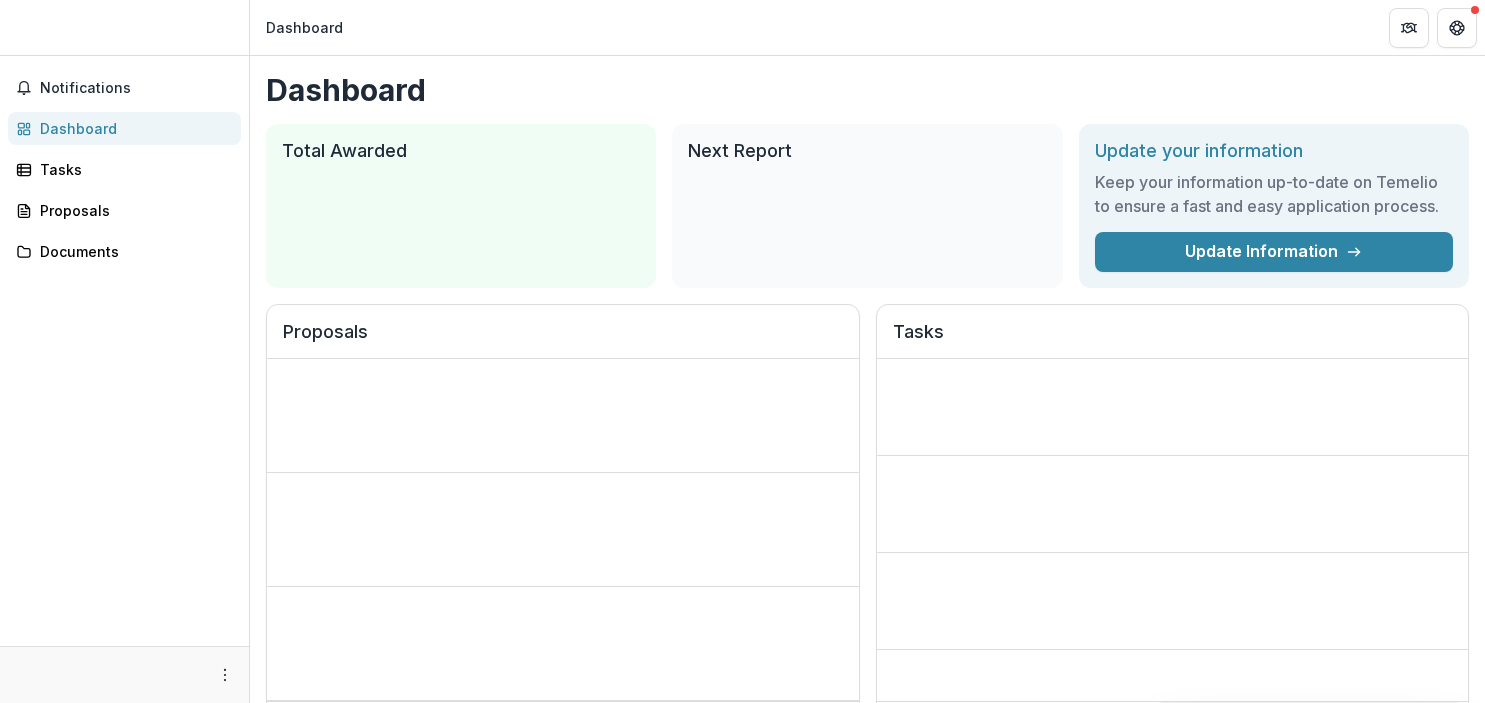 scroll, scrollTop: 0, scrollLeft: 0, axis: both 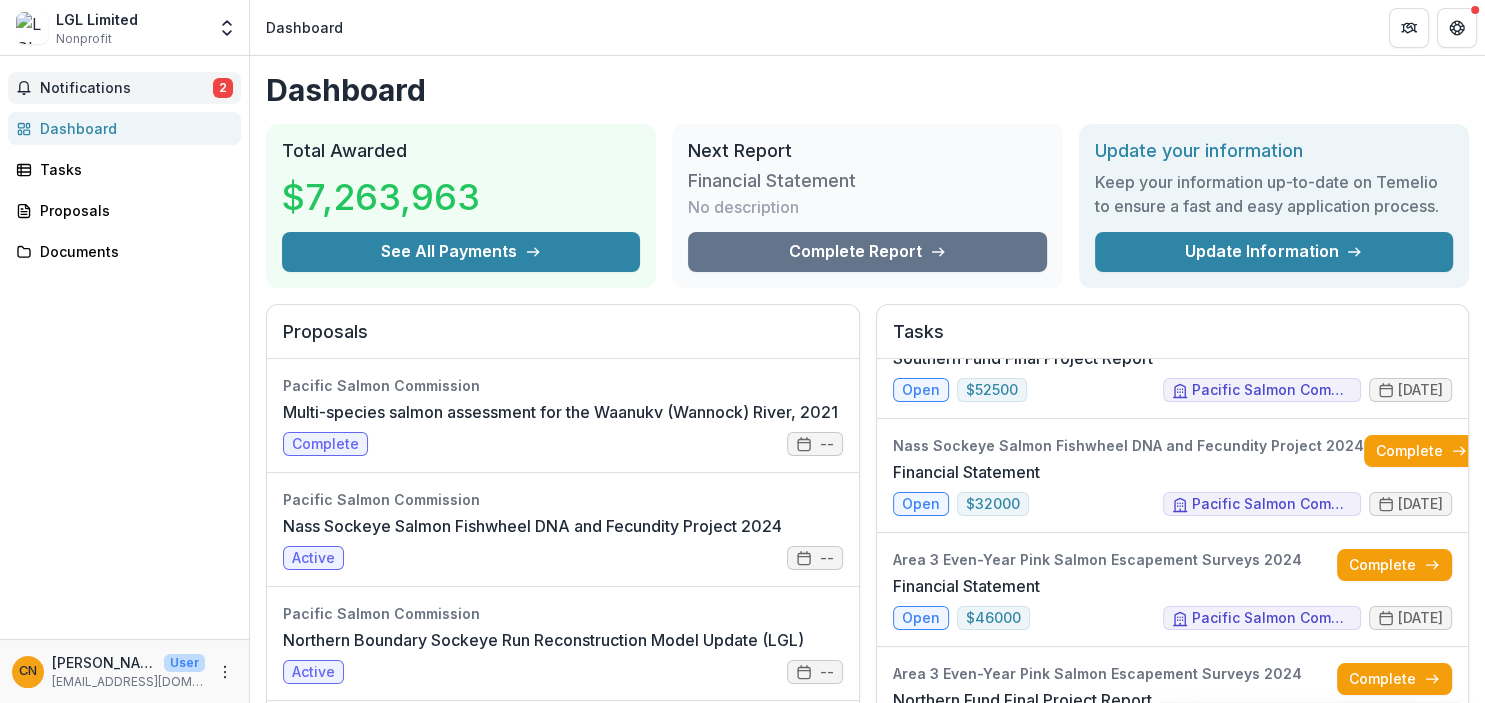 click on "Notifications" at bounding box center (126, 88) 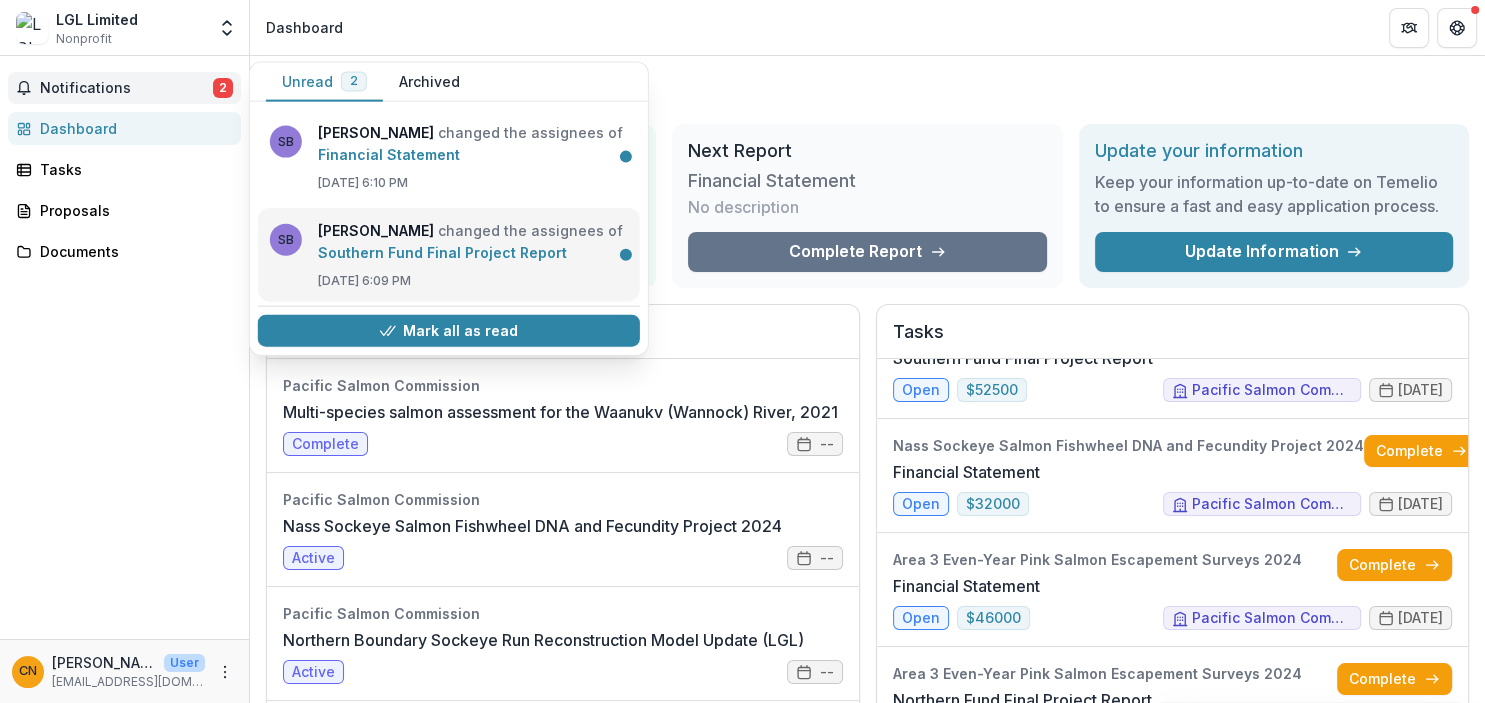 click on "Southern Fund Final Project Report" at bounding box center (442, 252) 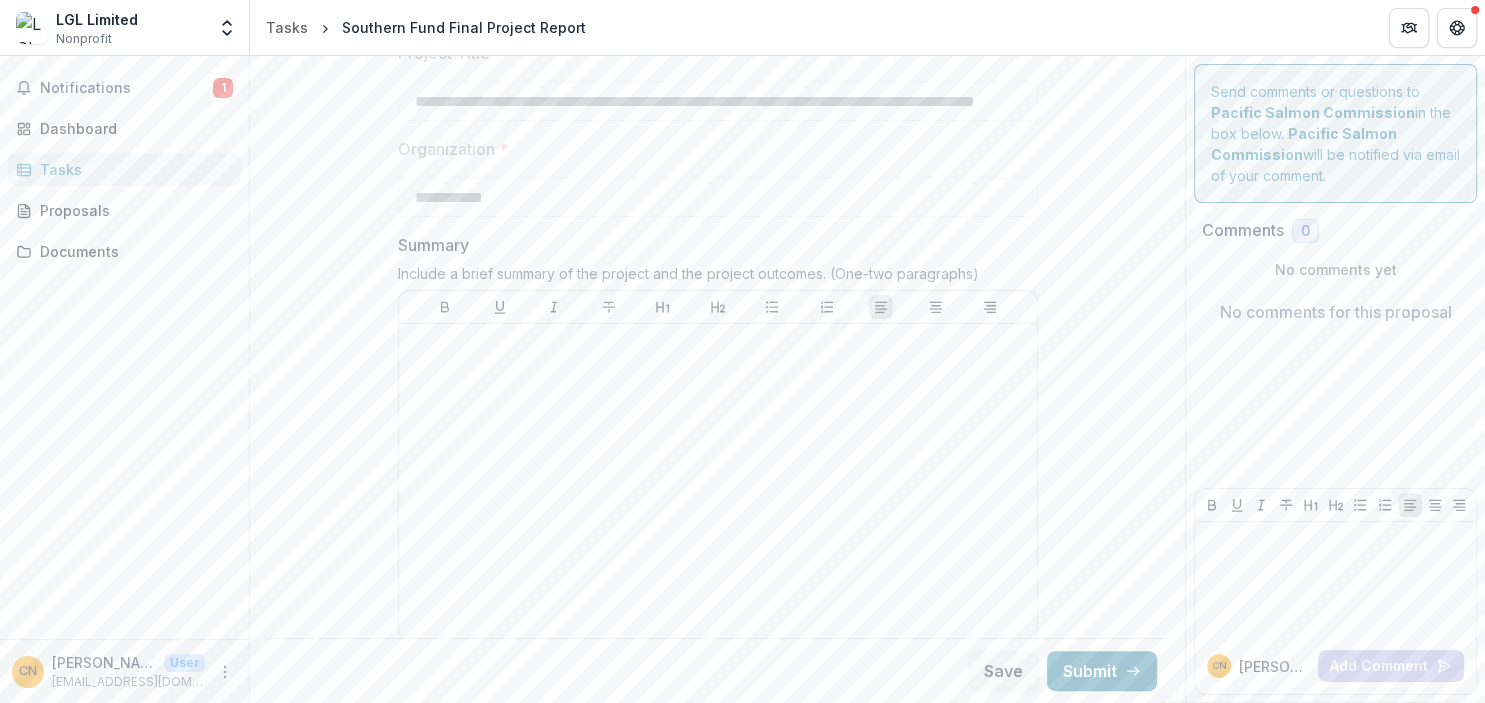 scroll, scrollTop: 346, scrollLeft: 0, axis: vertical 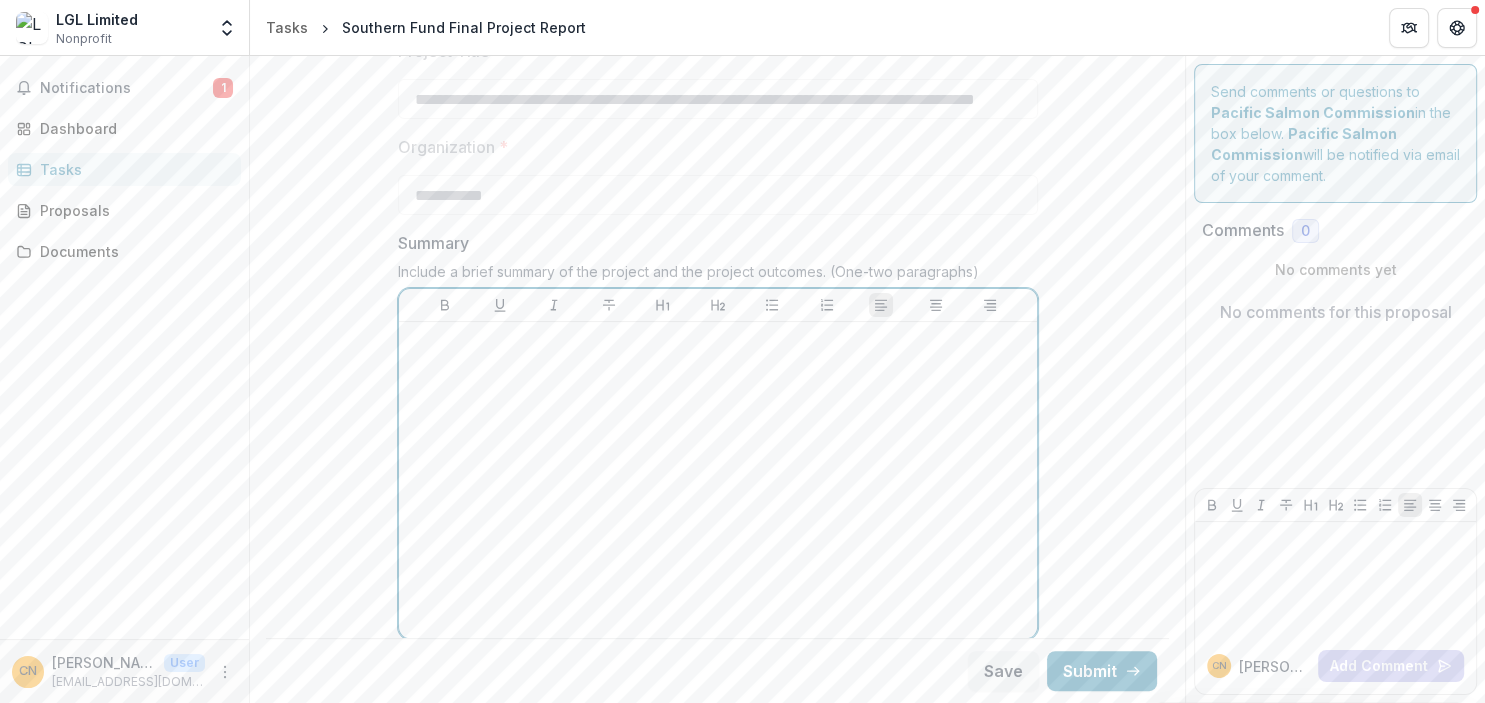 click at bounding box center (718, 480) 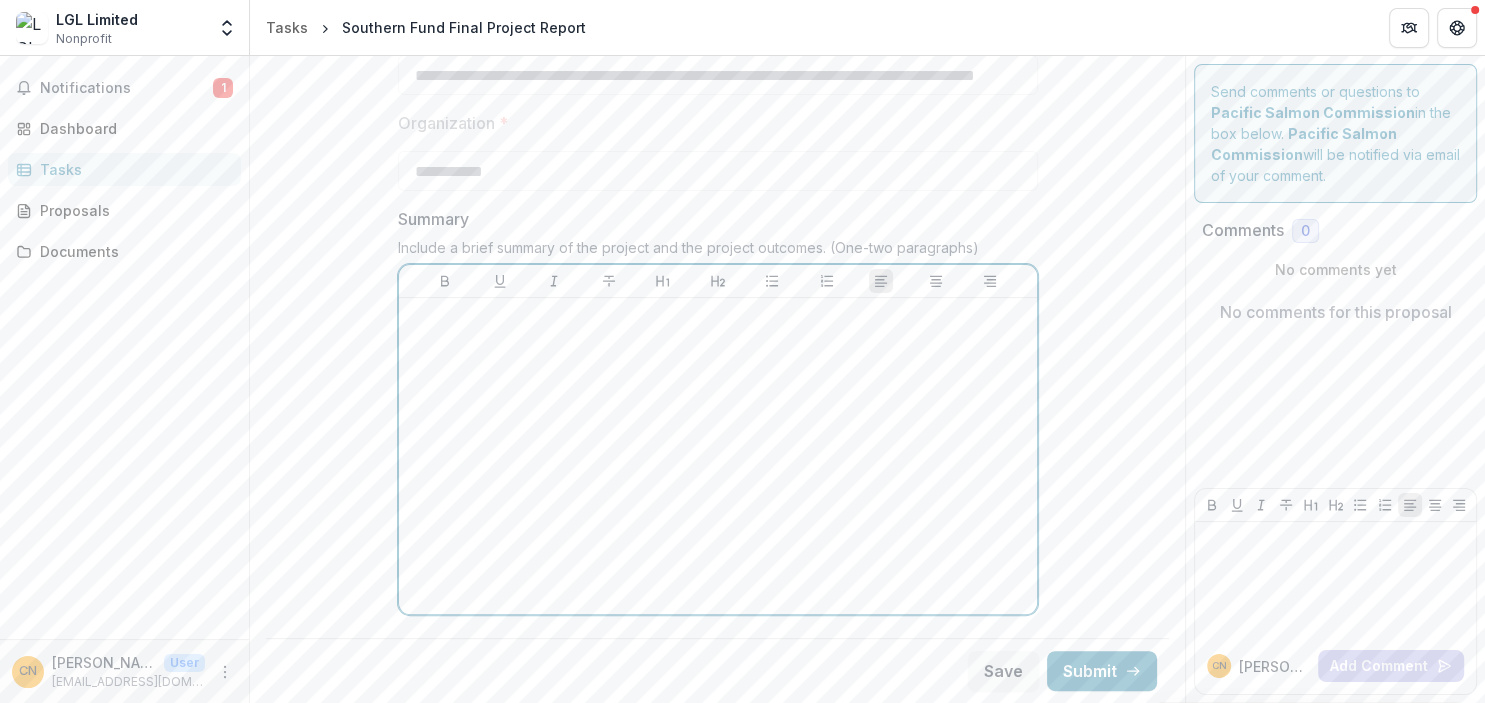 scroll, scrollTop: 311, scrollLeft: 0, axis: vertical 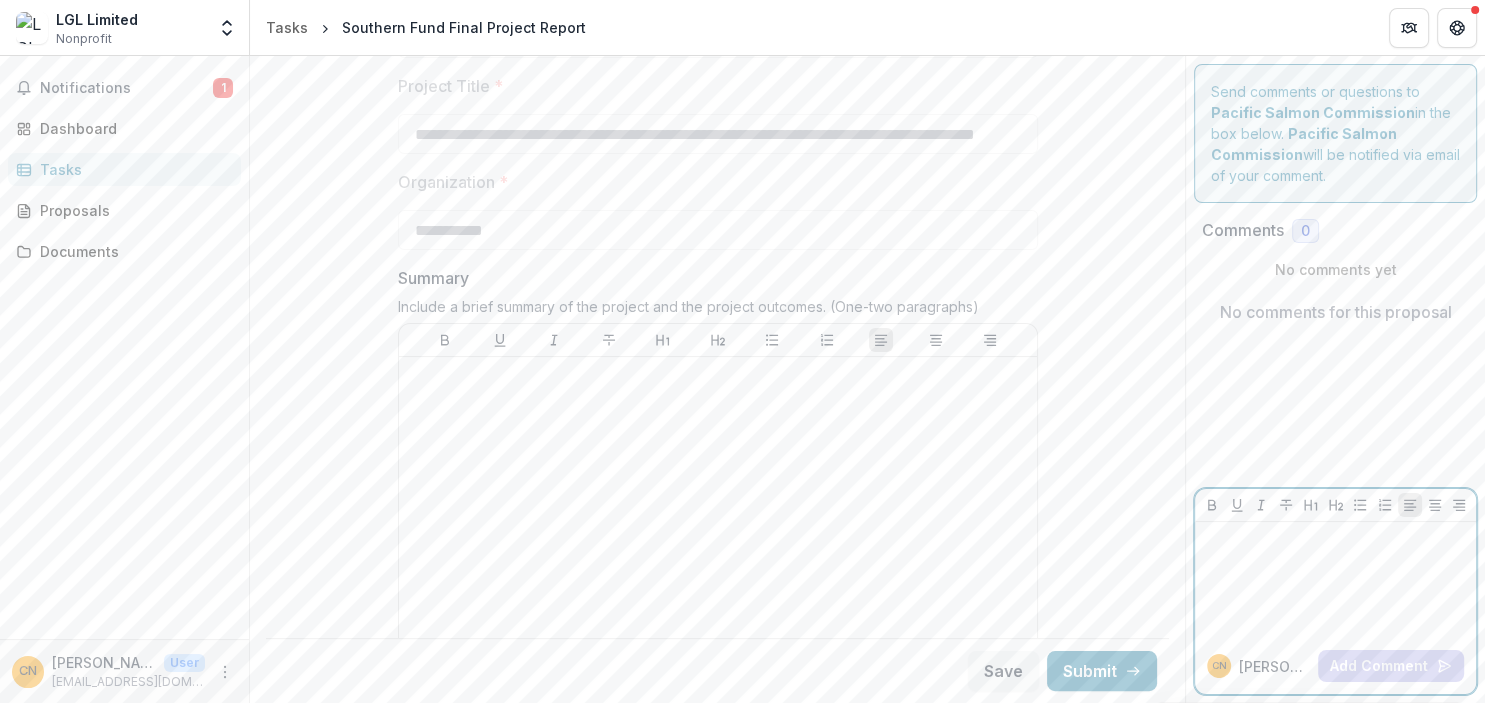 click at bounding box center [1335, 580] 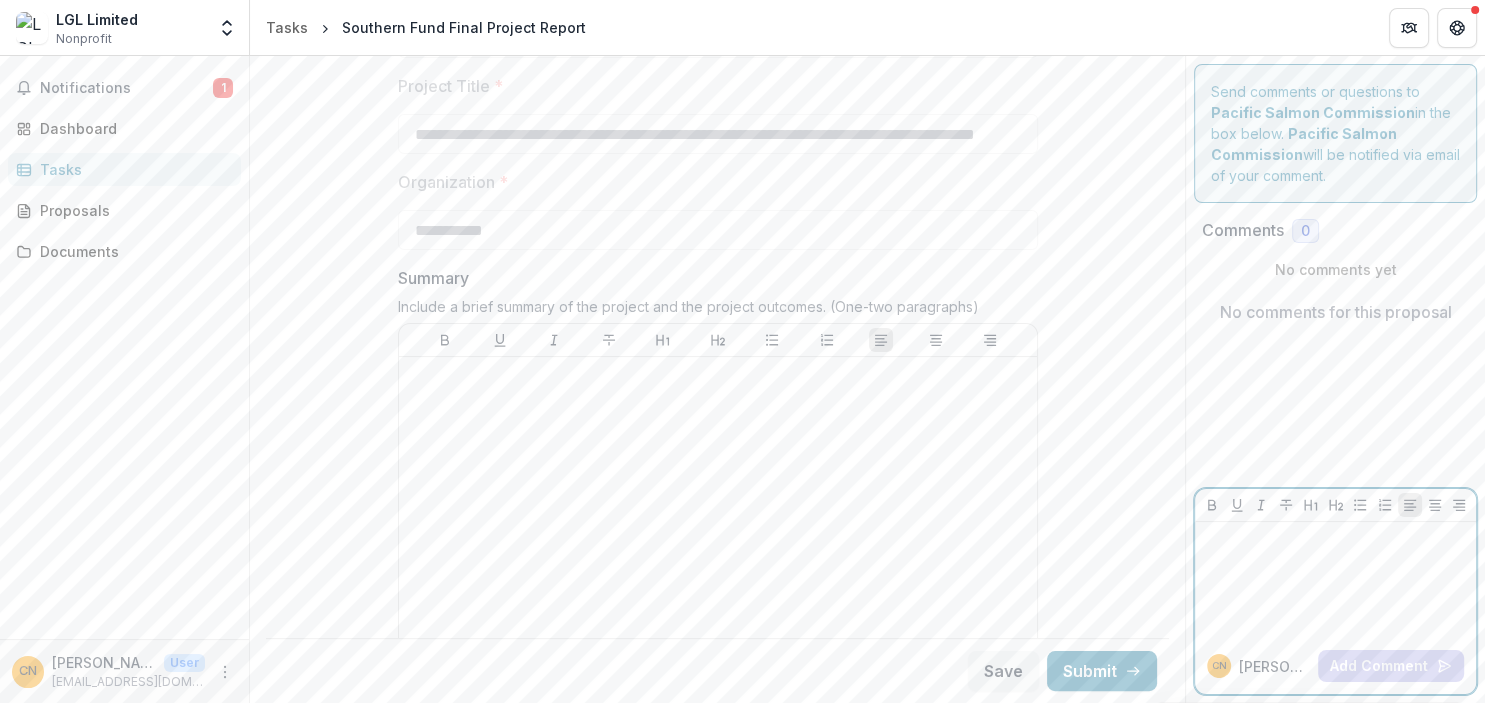 type 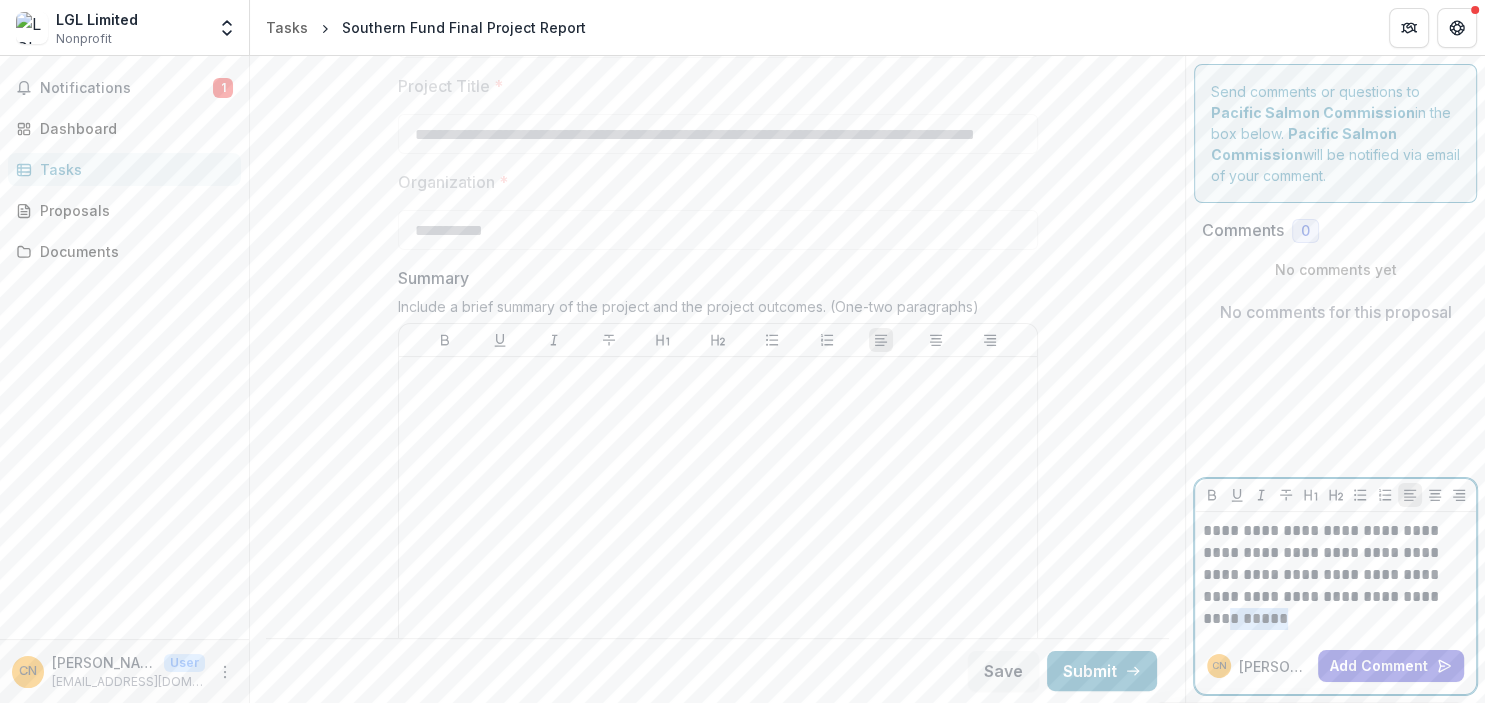 drag, startPoint x: 1342, startPoint y: 622, endPoint x: 1283, endPoint y: 614, distance: 59.5399 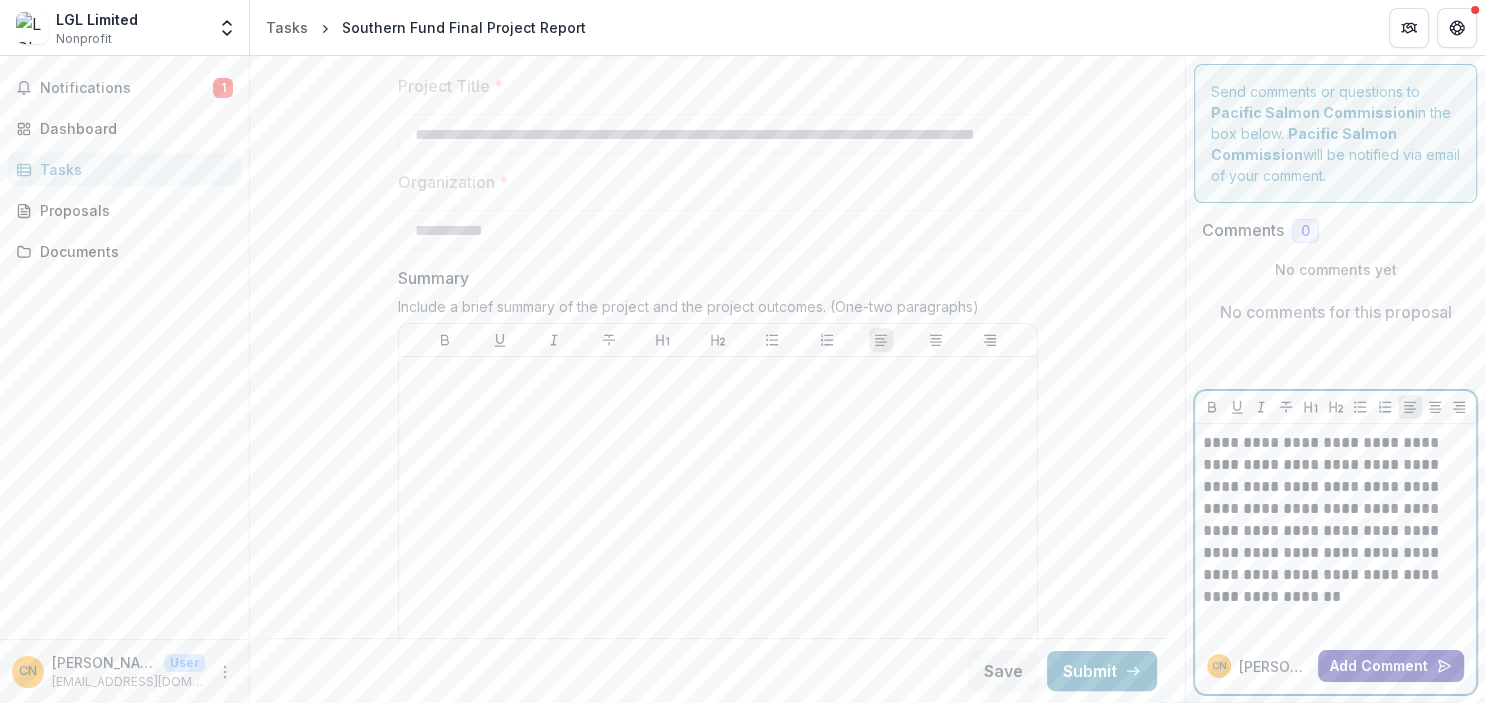 click on "Add Comment" at bounding box center [1391, 666] 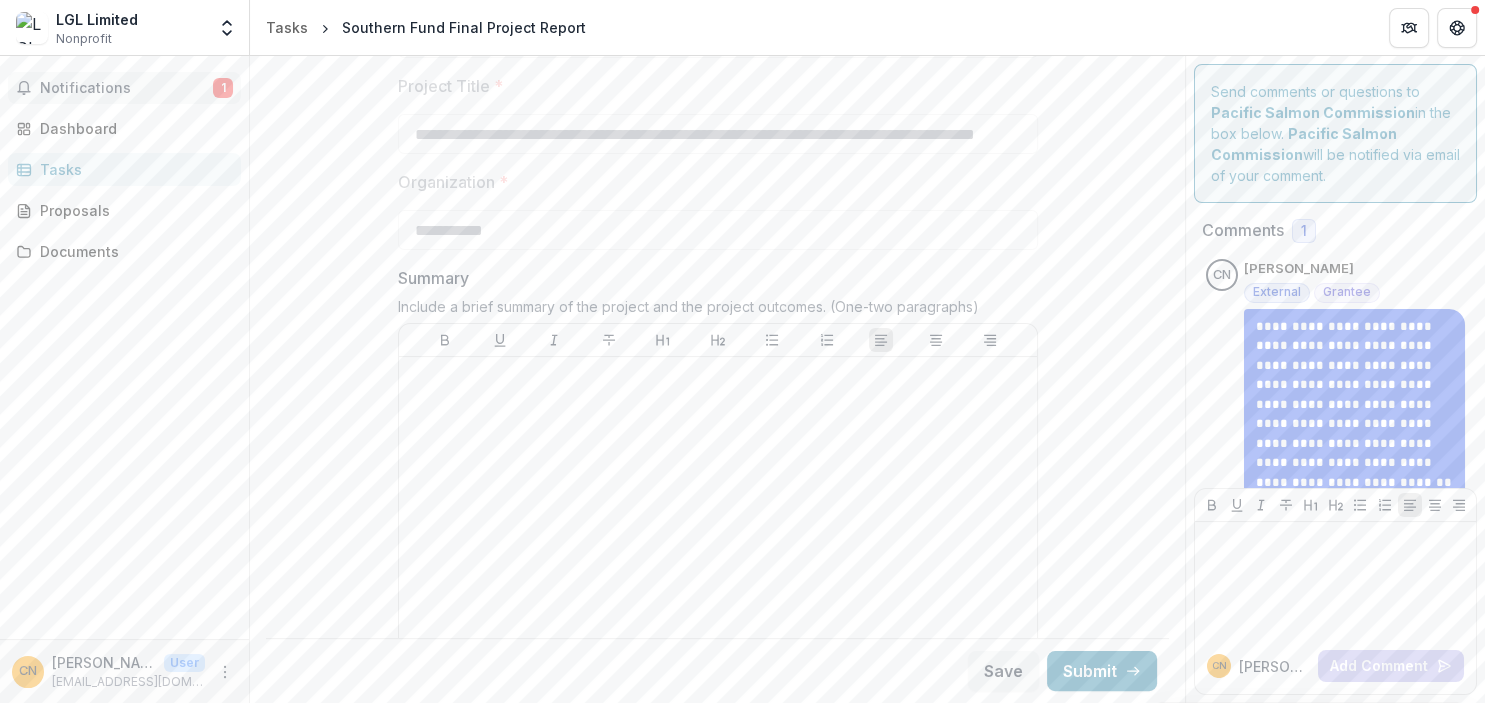 click on "Notifications 1" at bounding box center (124, 88) 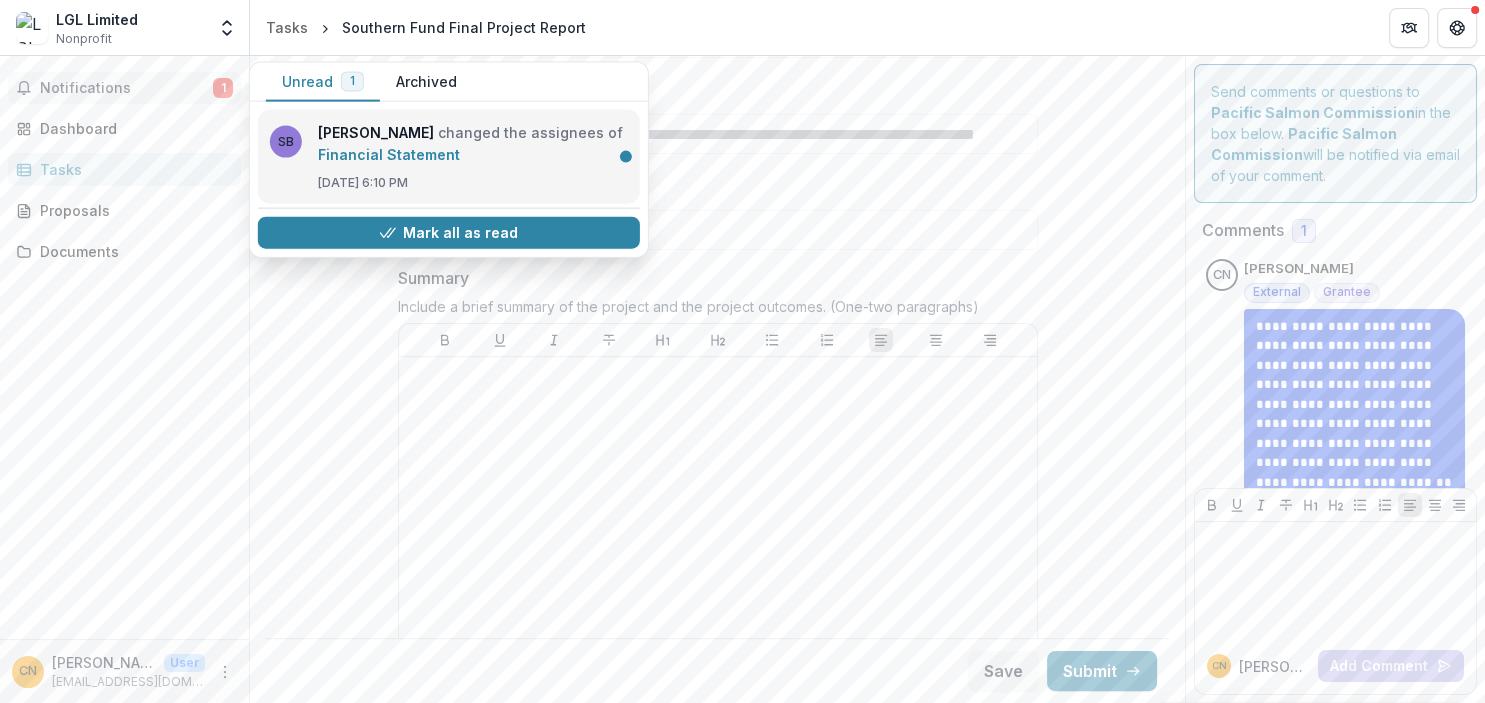 click on "Financial Statement" at bounding box center [389, 154] 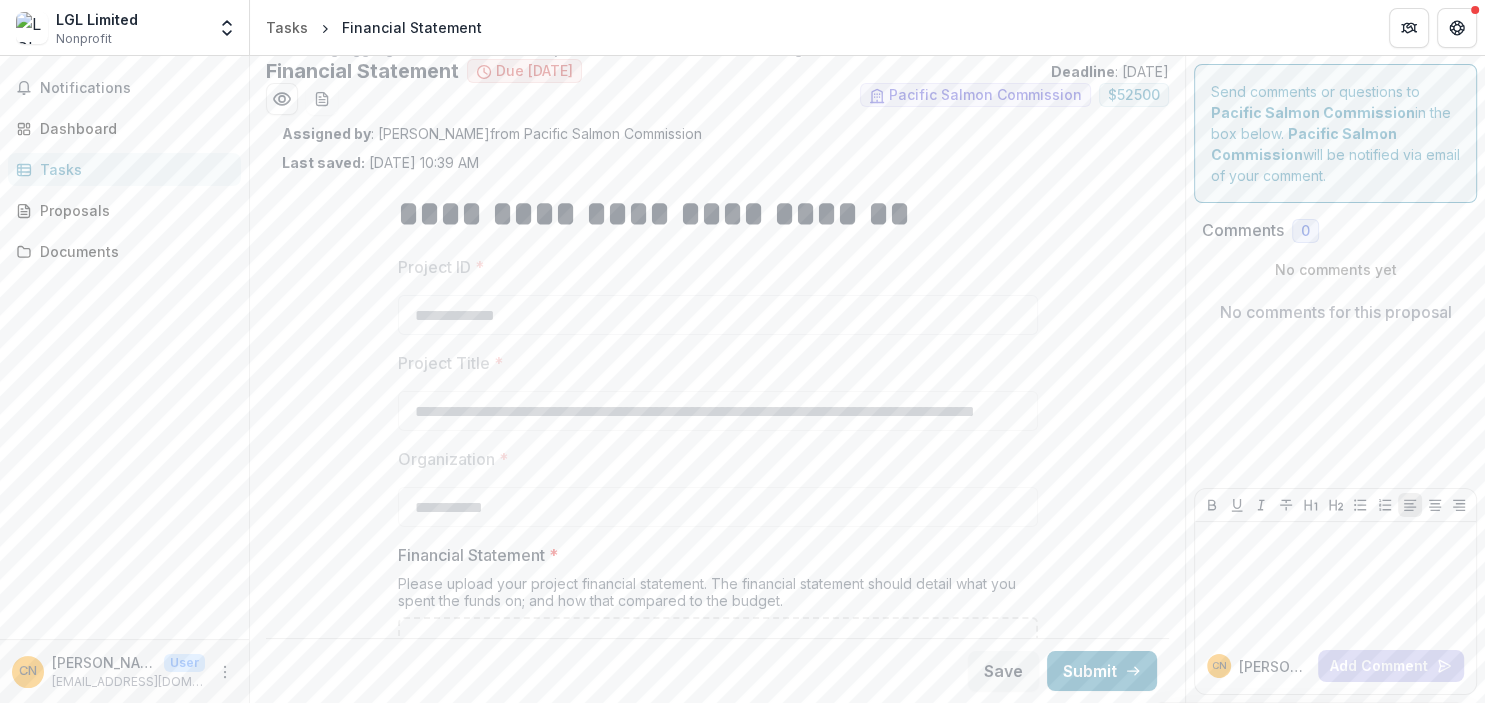 scroll, scrollTop: 0, scrollLeft: 0, axis: both 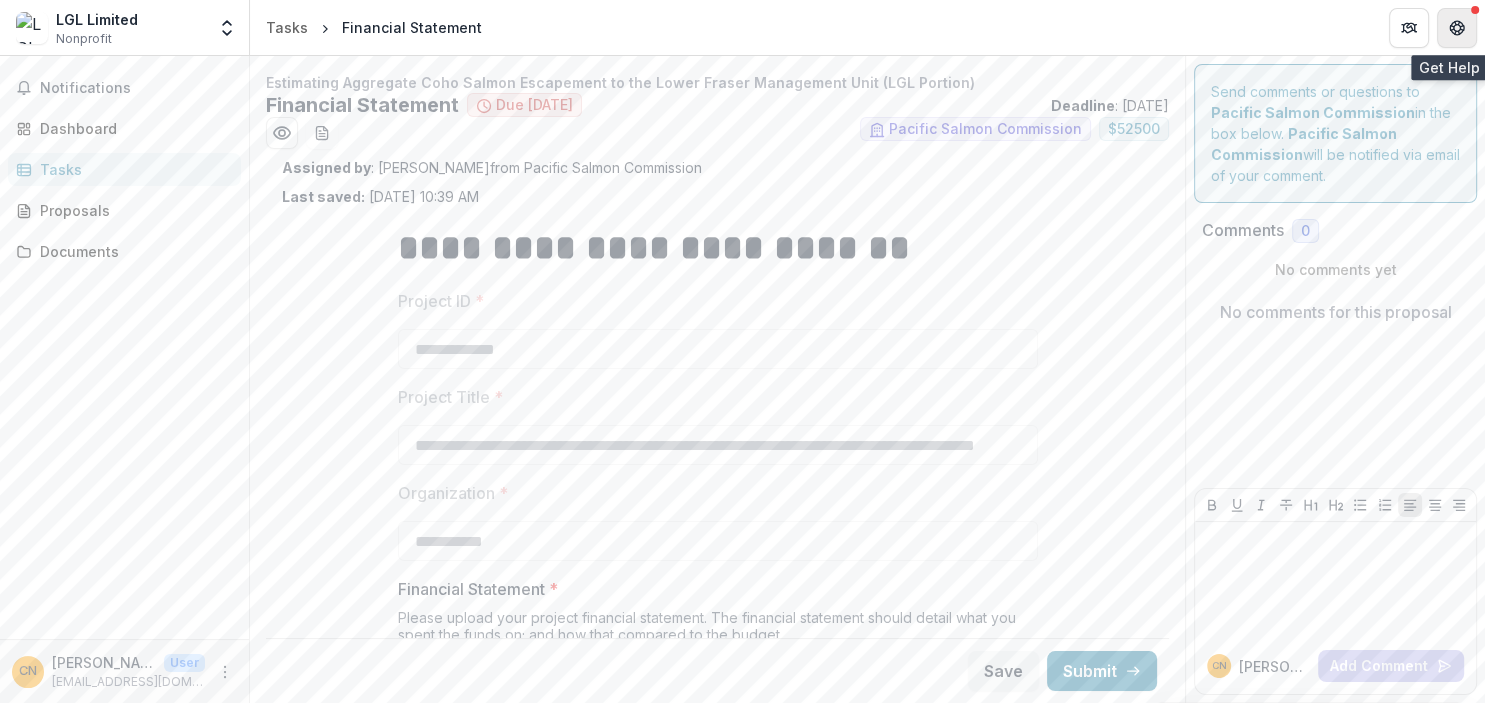 click 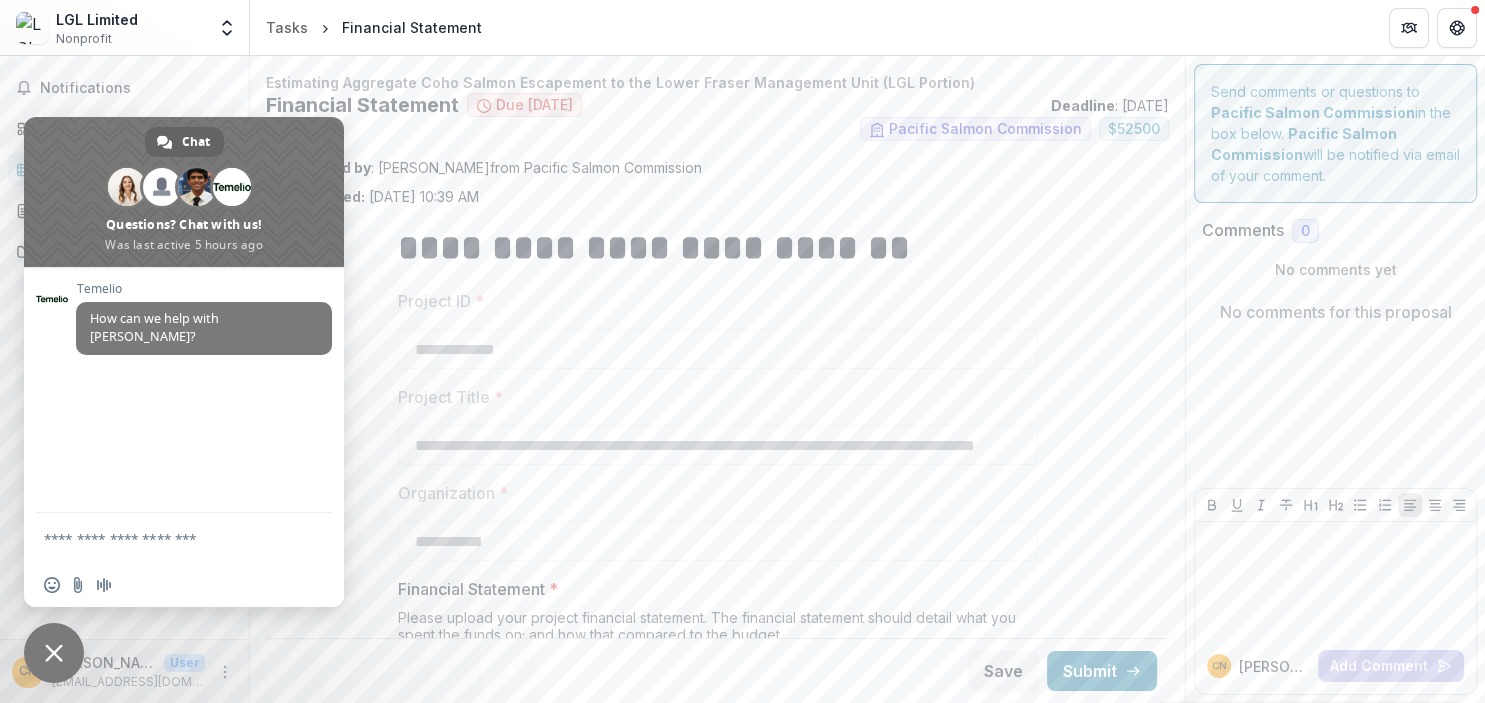 click at bounding box center [54, 653] 